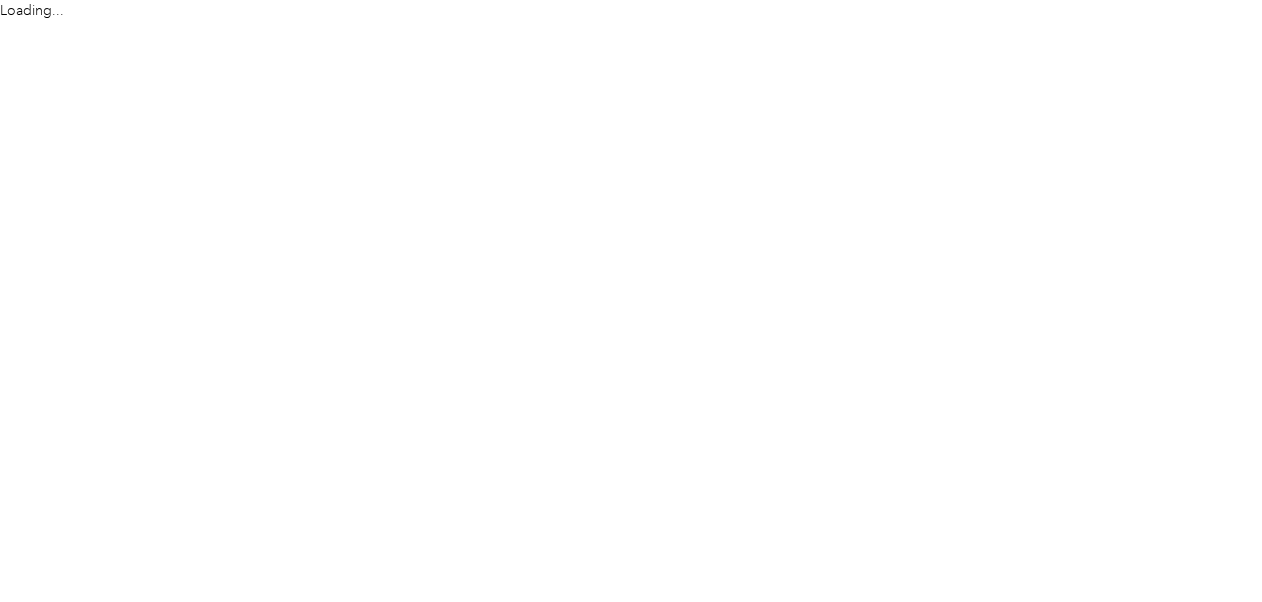 scroll, scrollTop: 0, scrollLeft: 0, axis: both 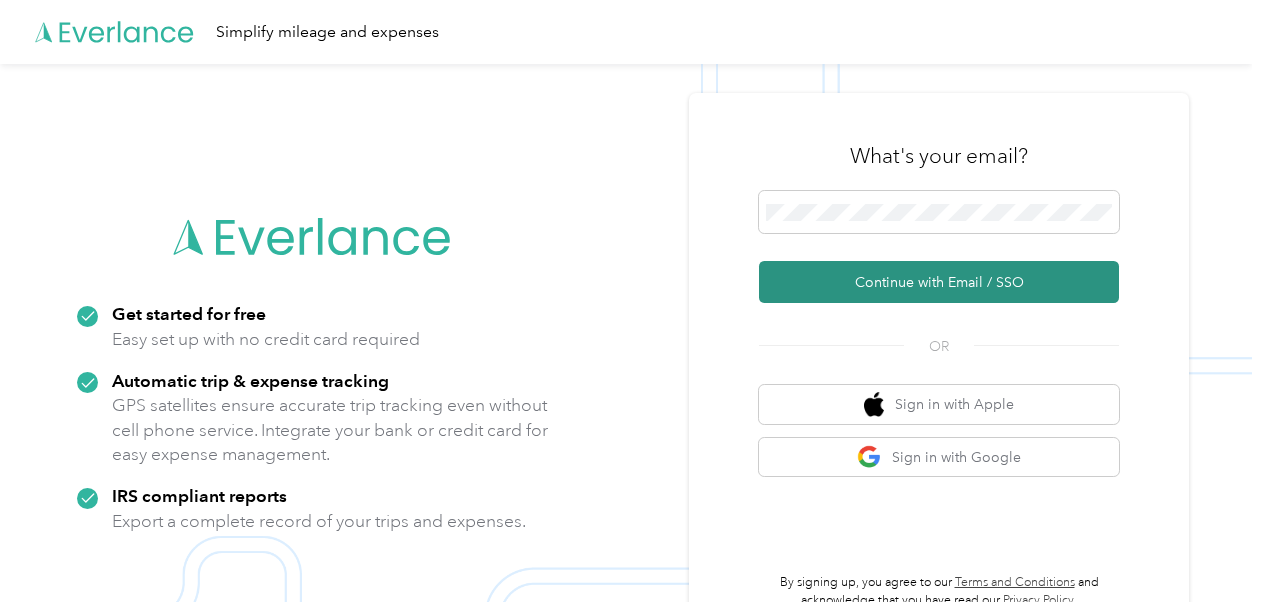 click on "Continue with Email / SSO" at bounding box center (939, 282) 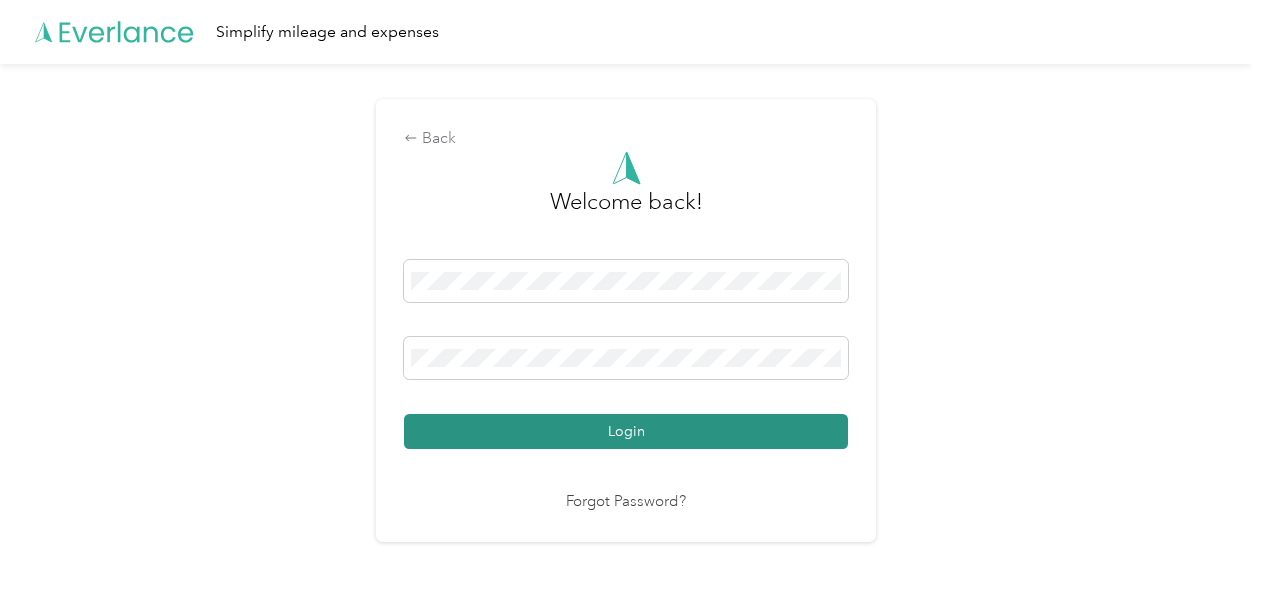 click on "Login" at bounding box center (626, 431) 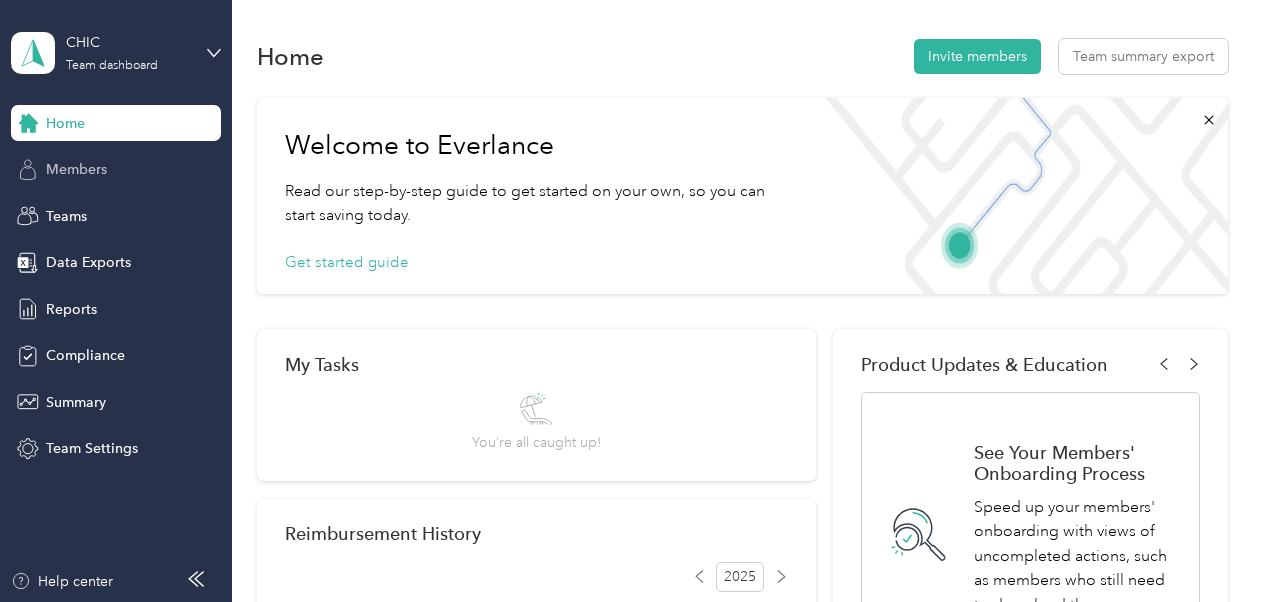 click on "Members" at bounding box center (76, 169) 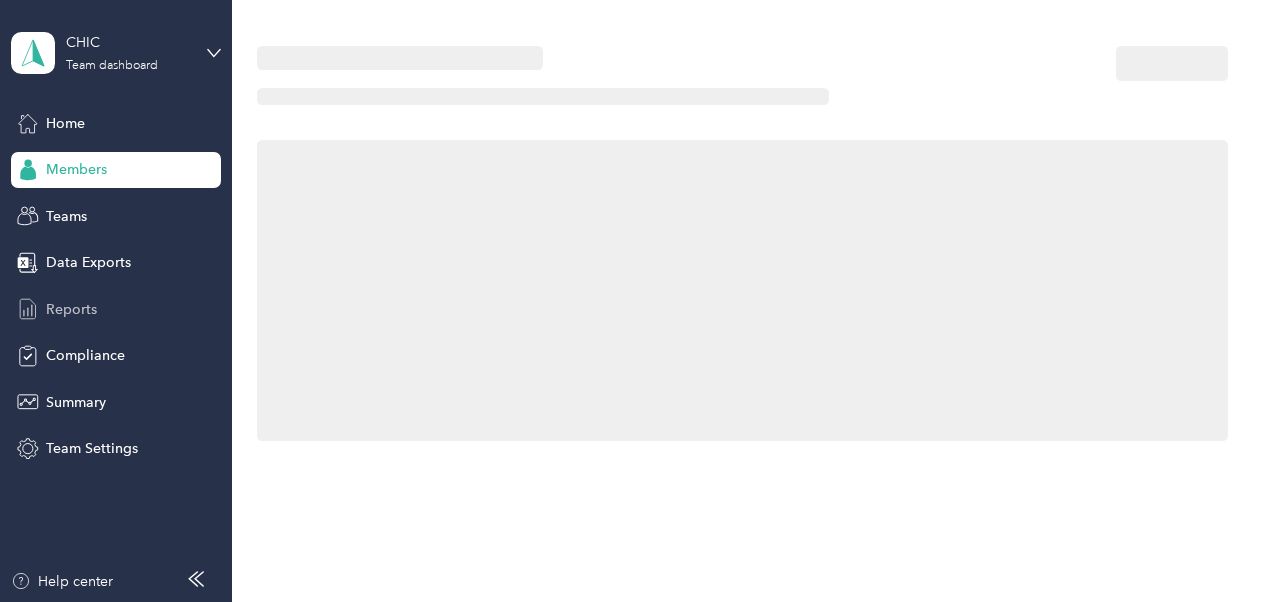 click on "Reports" at bounding box center (71, 309) 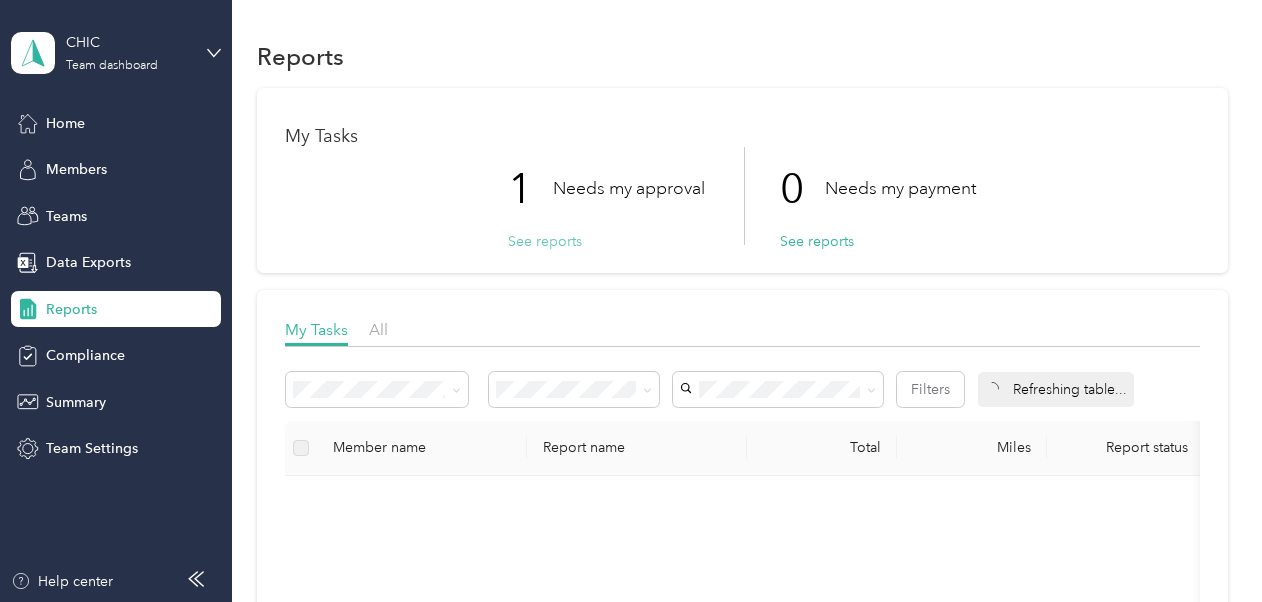 click on "See reports" at bounding box center [545, 241] 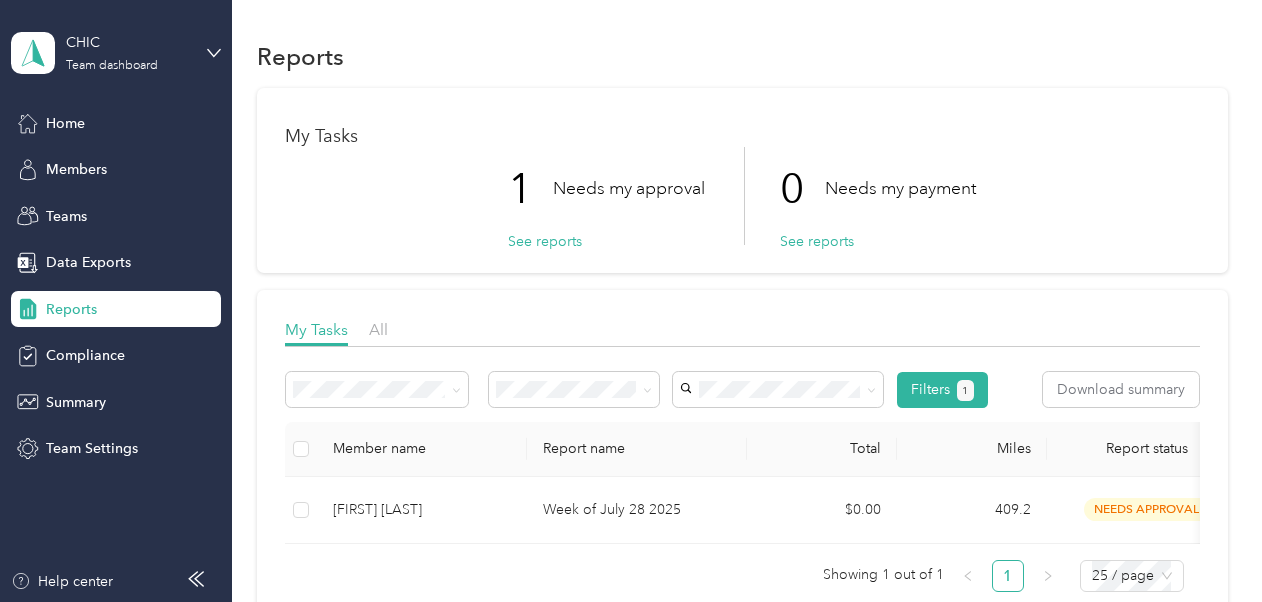 click at bounding box center (301, 449) 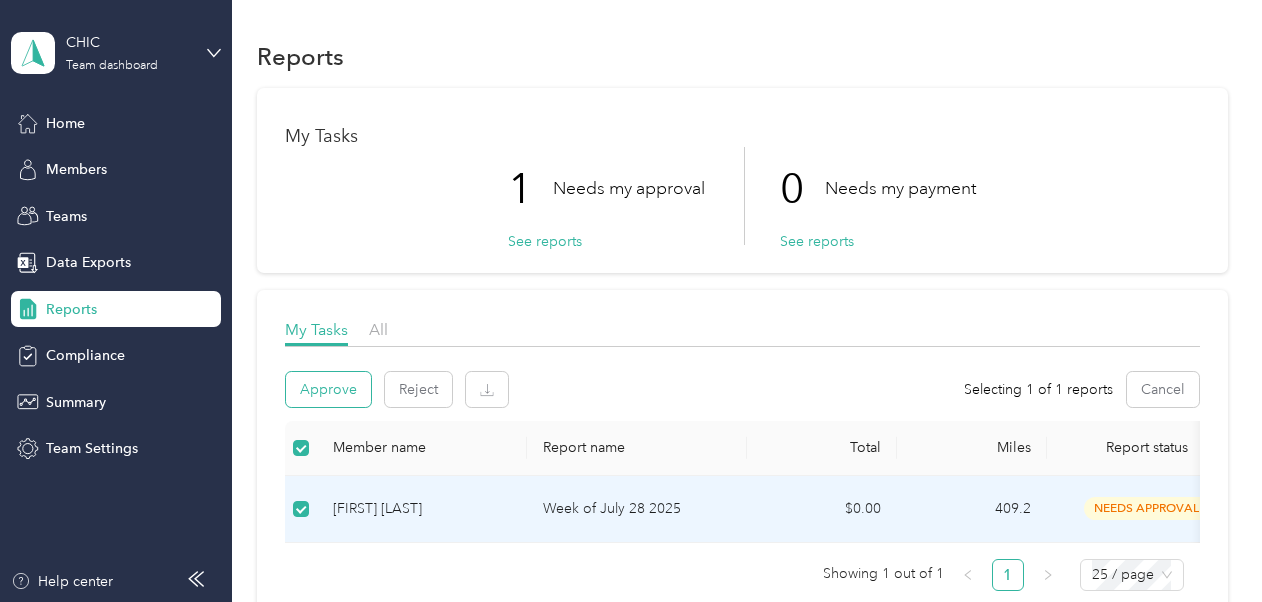 click on "Approve" at bounding box center [328, 389] 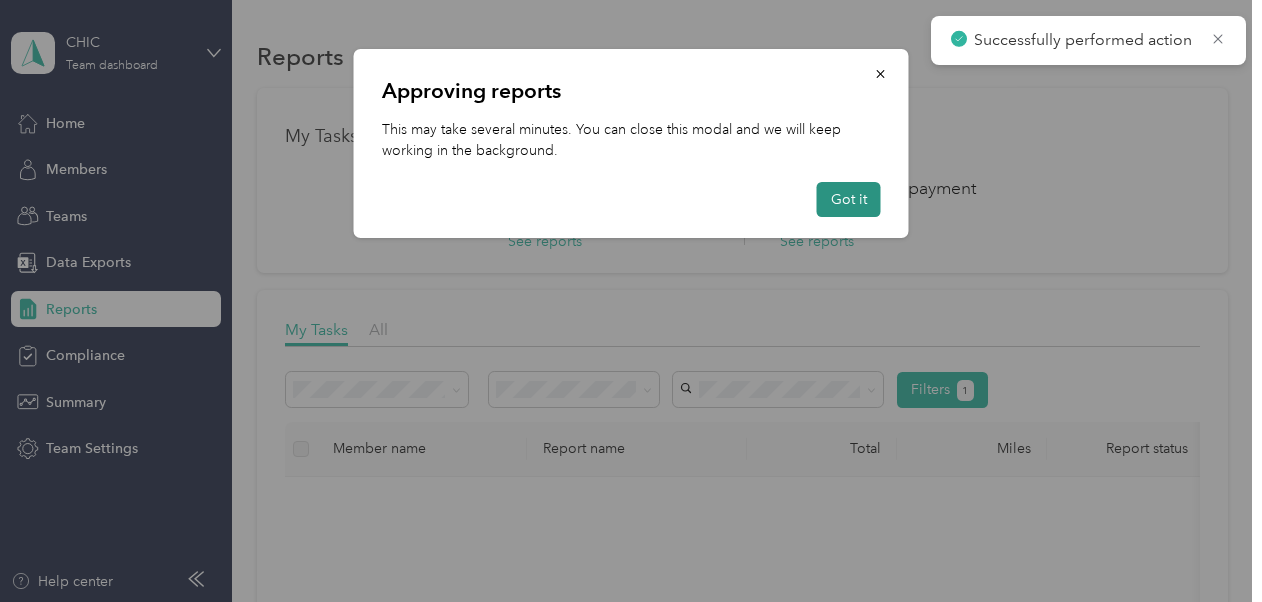 click on "Got it" at bounding box center (849, 199) 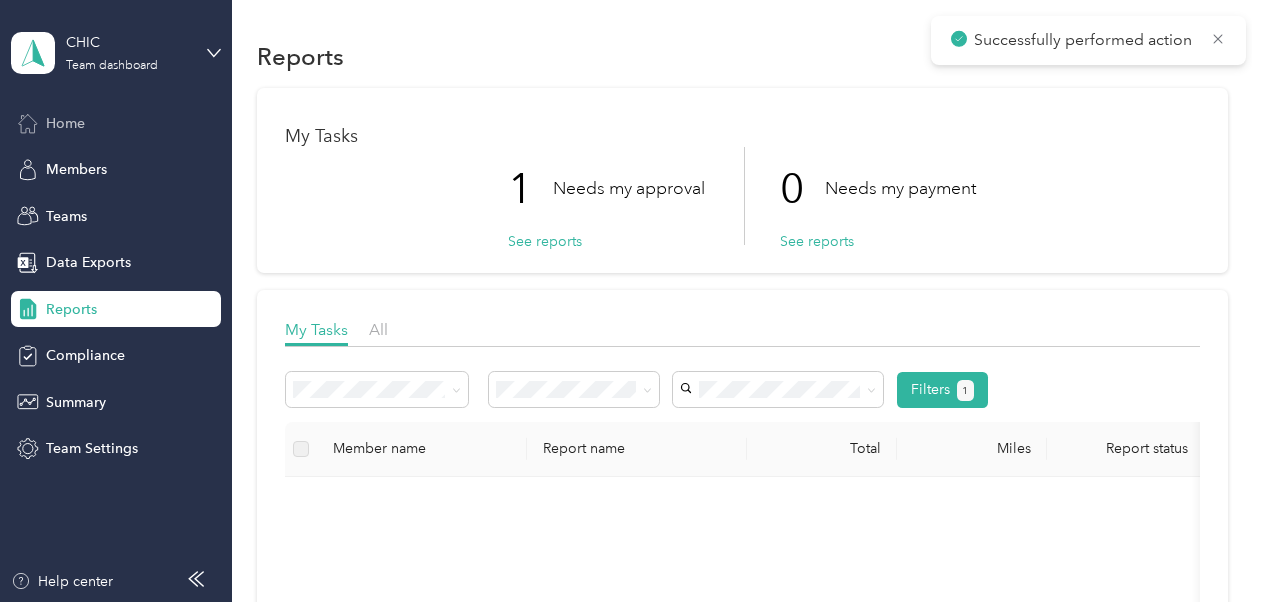 click on "Home" at bounding box center [116, 123] 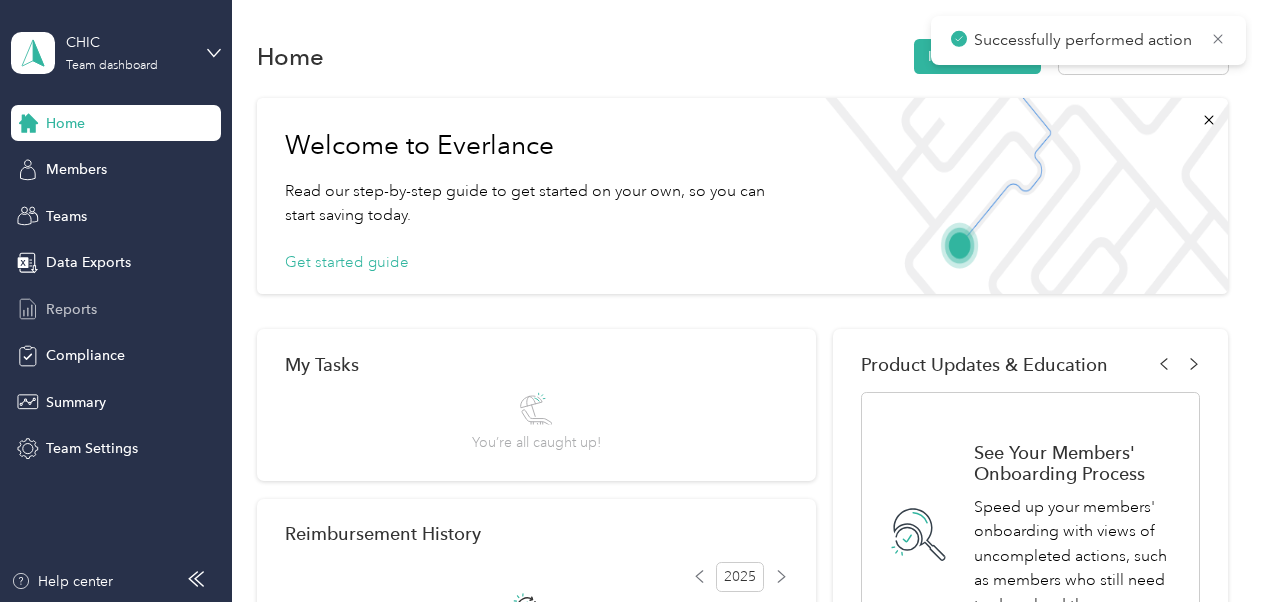 click on "Reports" at bounding box center [116, 309] 